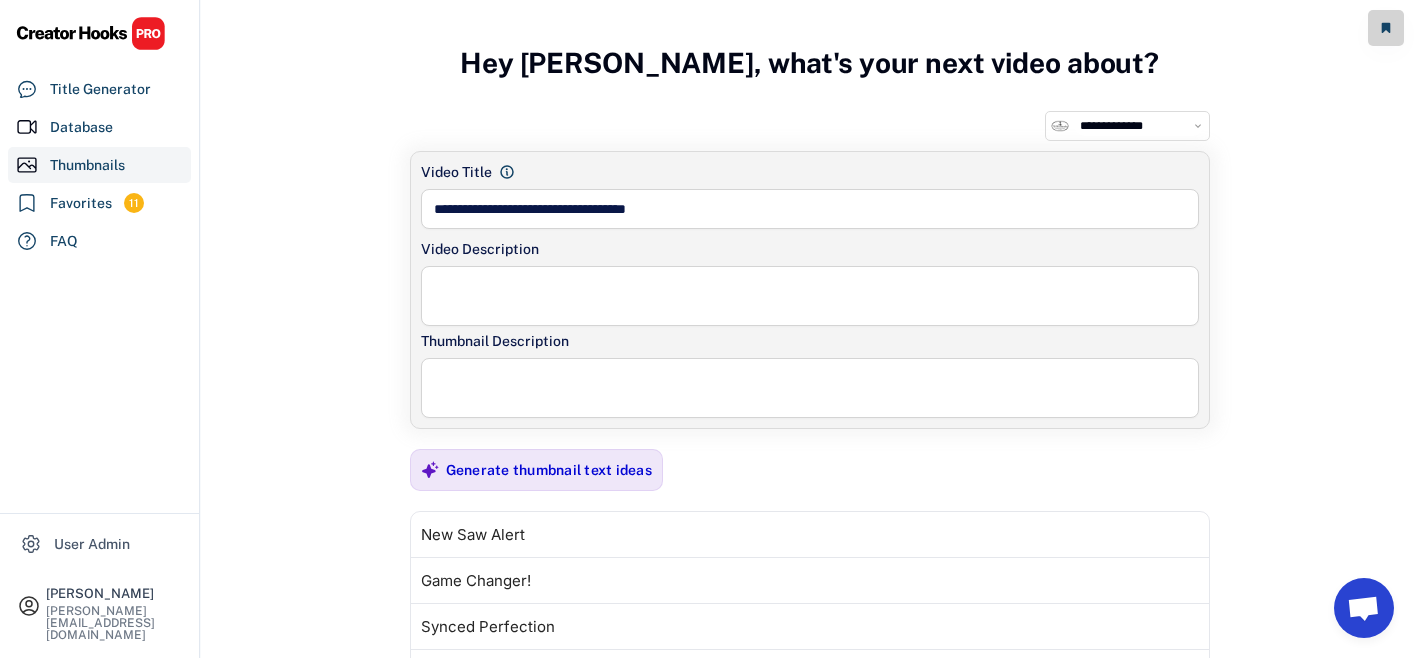 select on "**********" 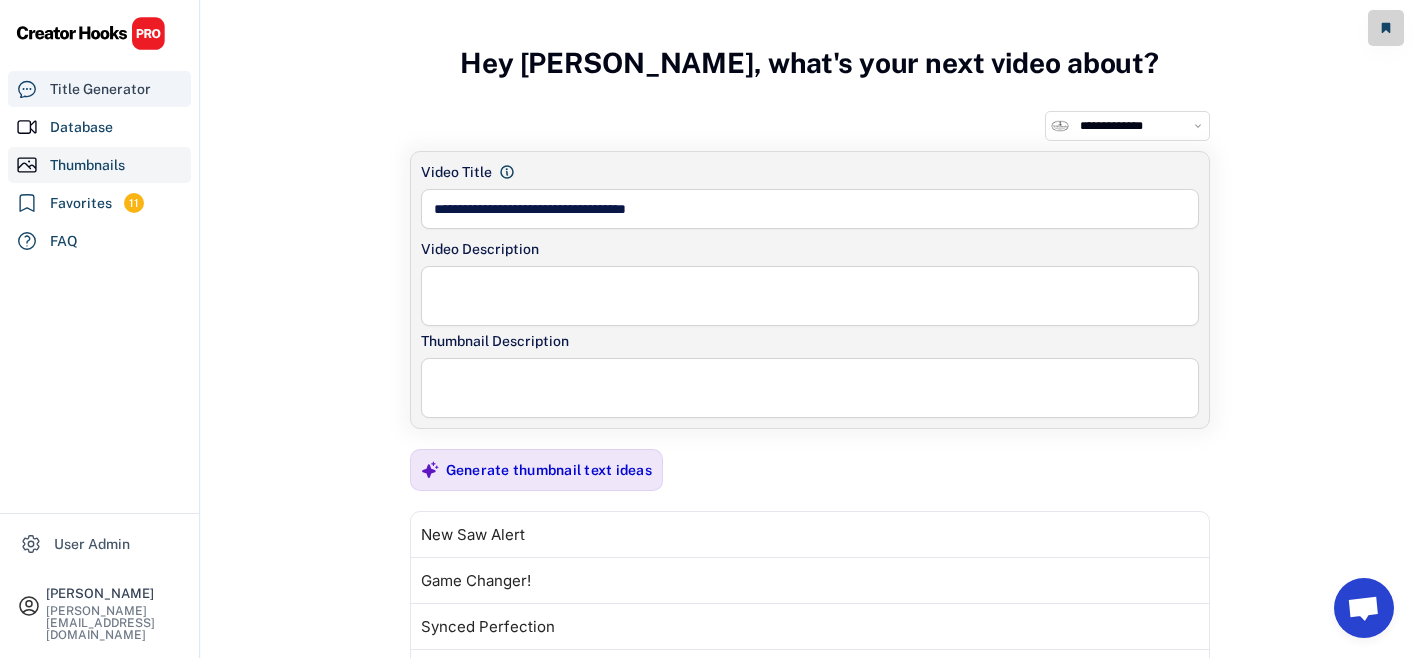 click on "Title Generator" at bounding box center [100, 89] 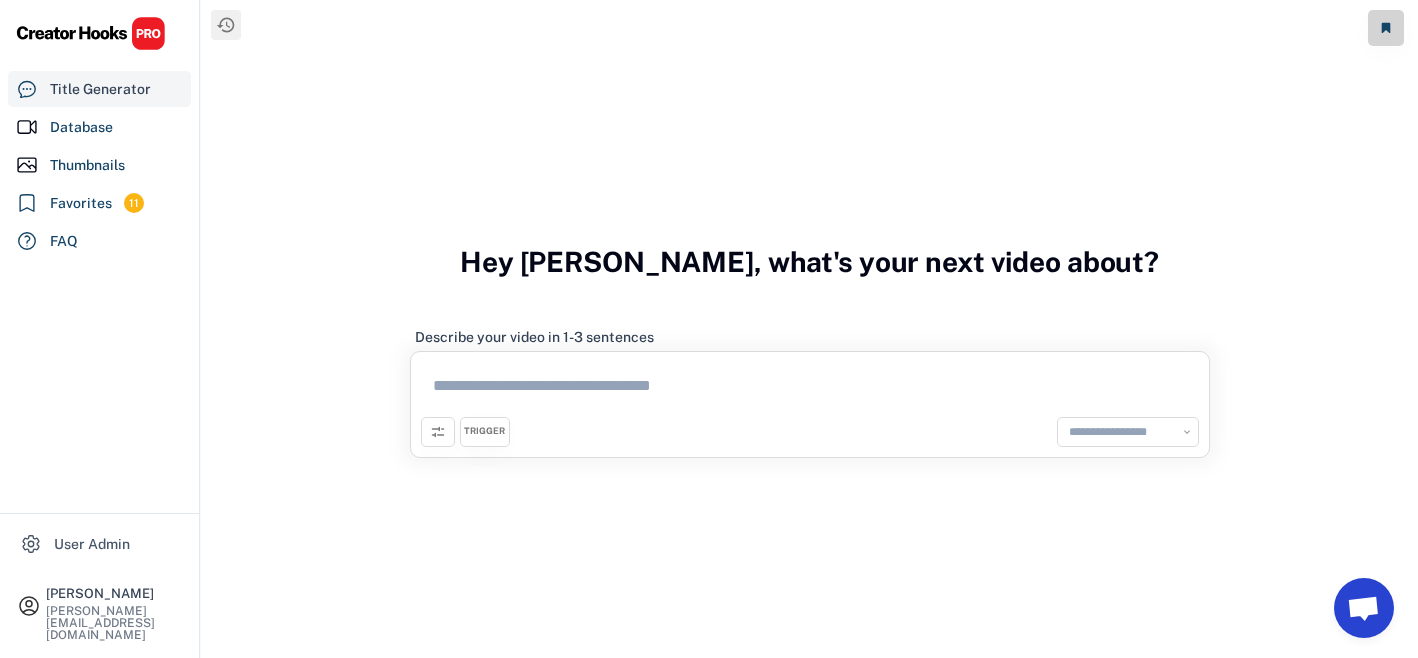 select on "**********" 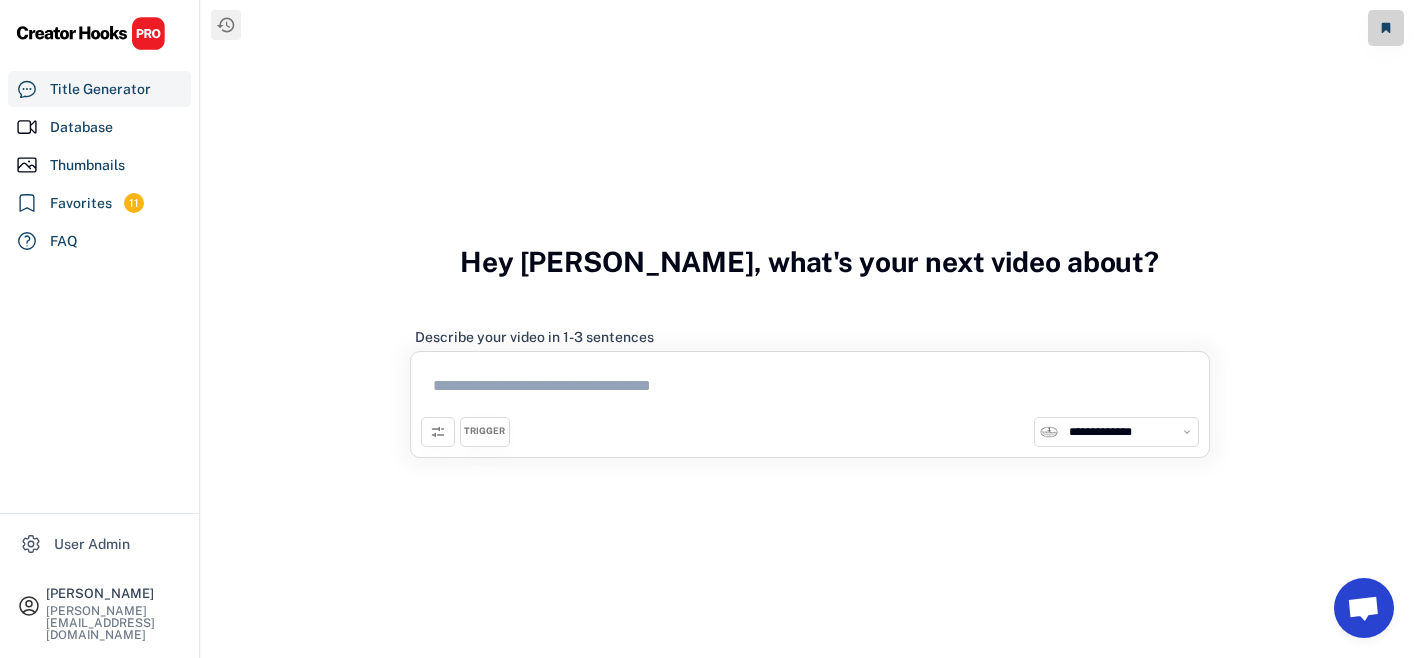 click on "TRIGGER" at bounding box center [485, 432] 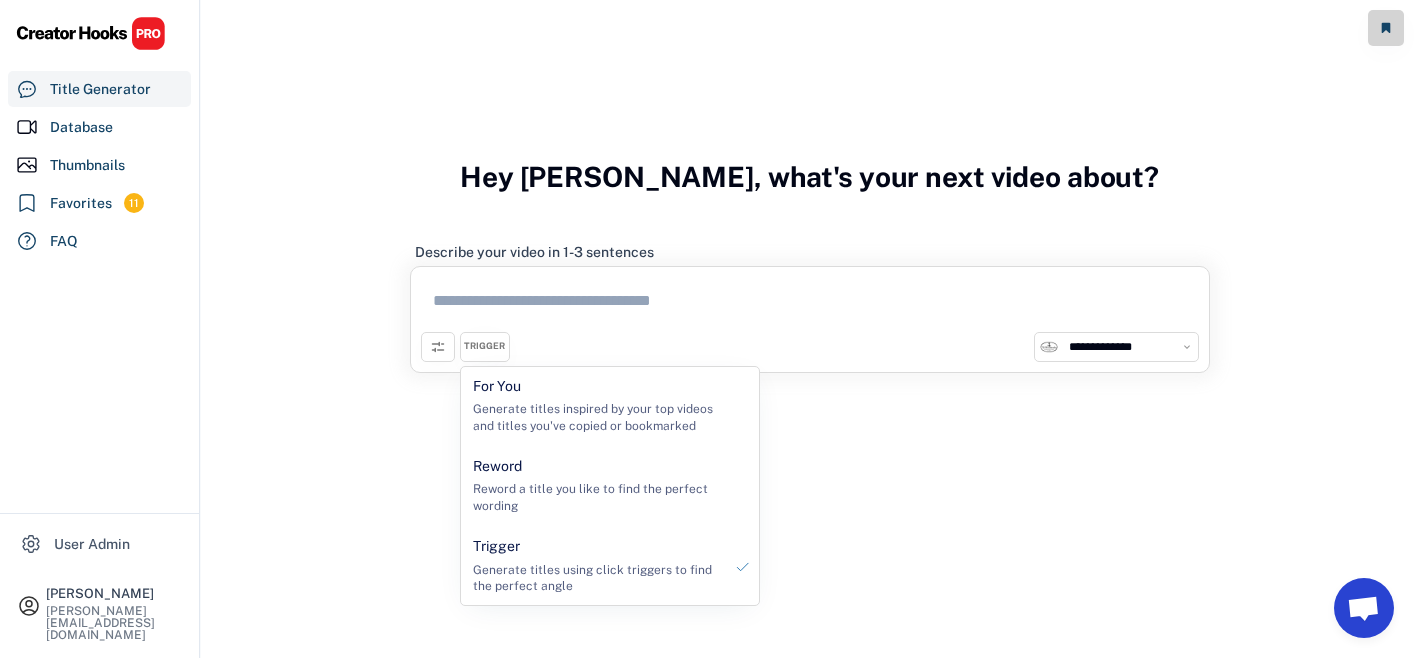 scroll, scrollTop: 86, scrollLeft: 0, axis: vertical 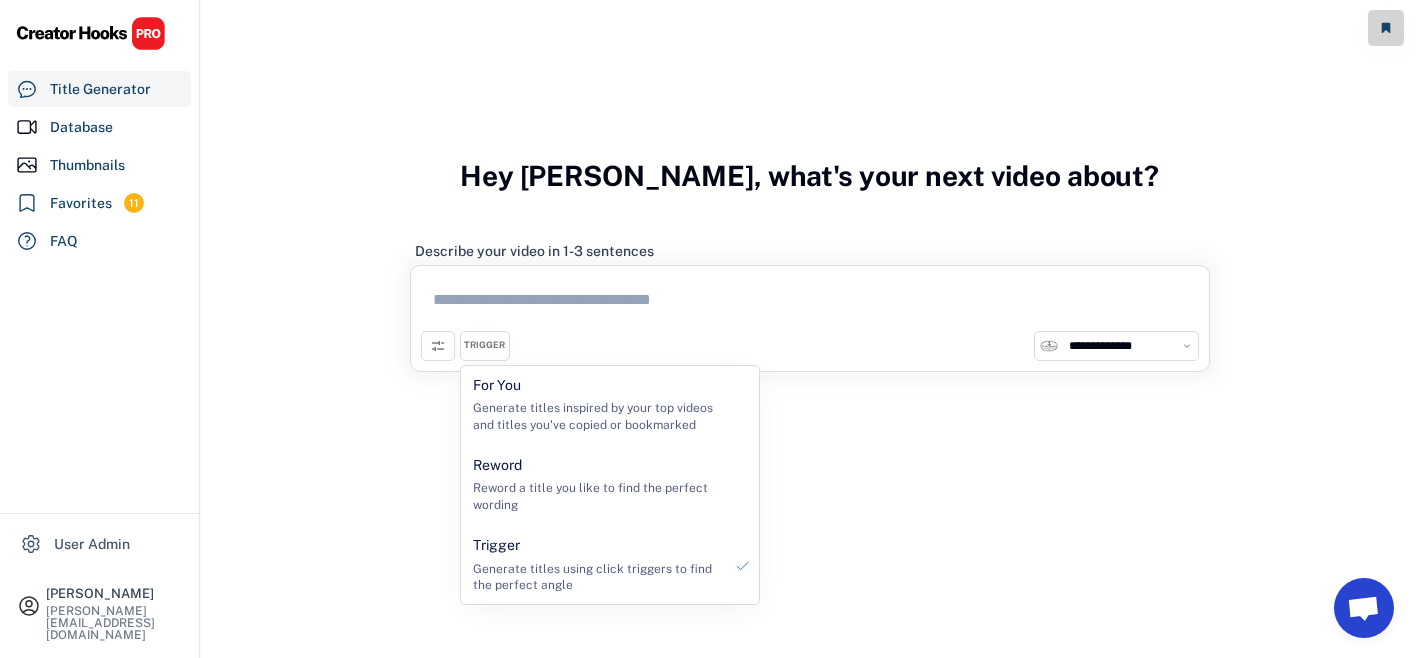 click on "**********" at bounding box center [809, 297] 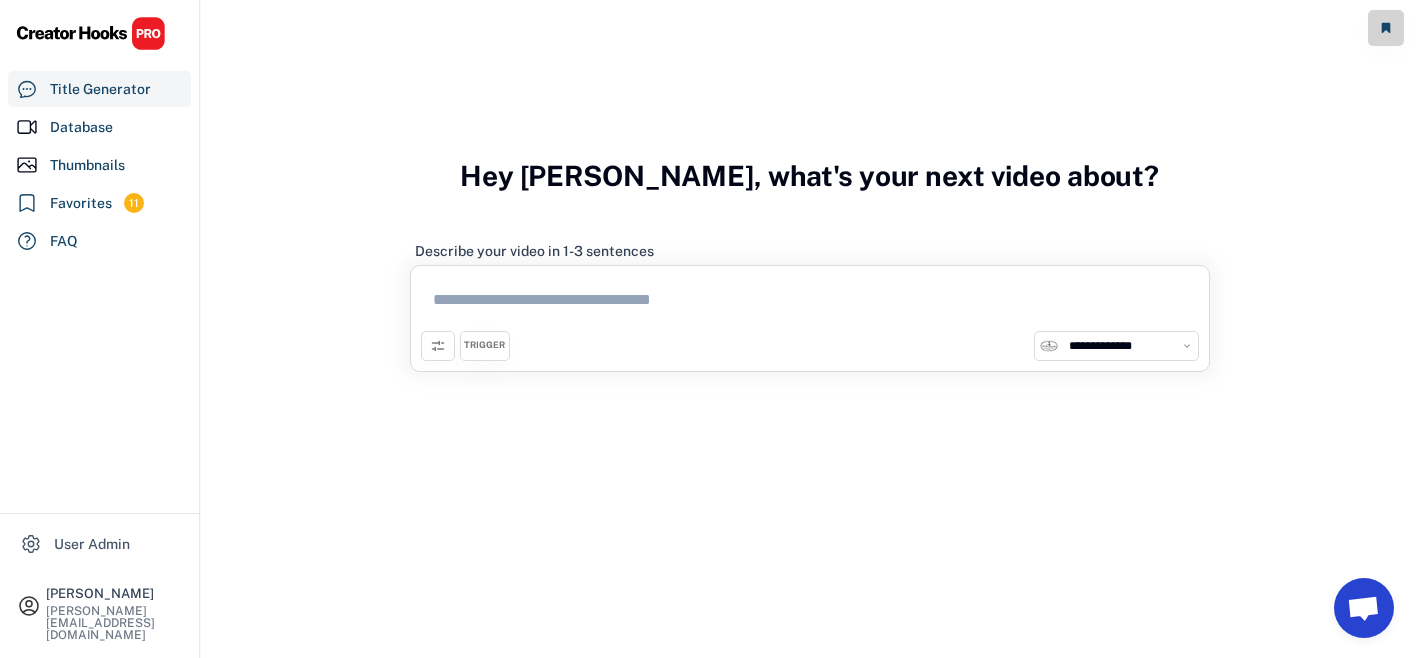scroll, scrollTop: 109, scrollLeft: 0, axis: vertical 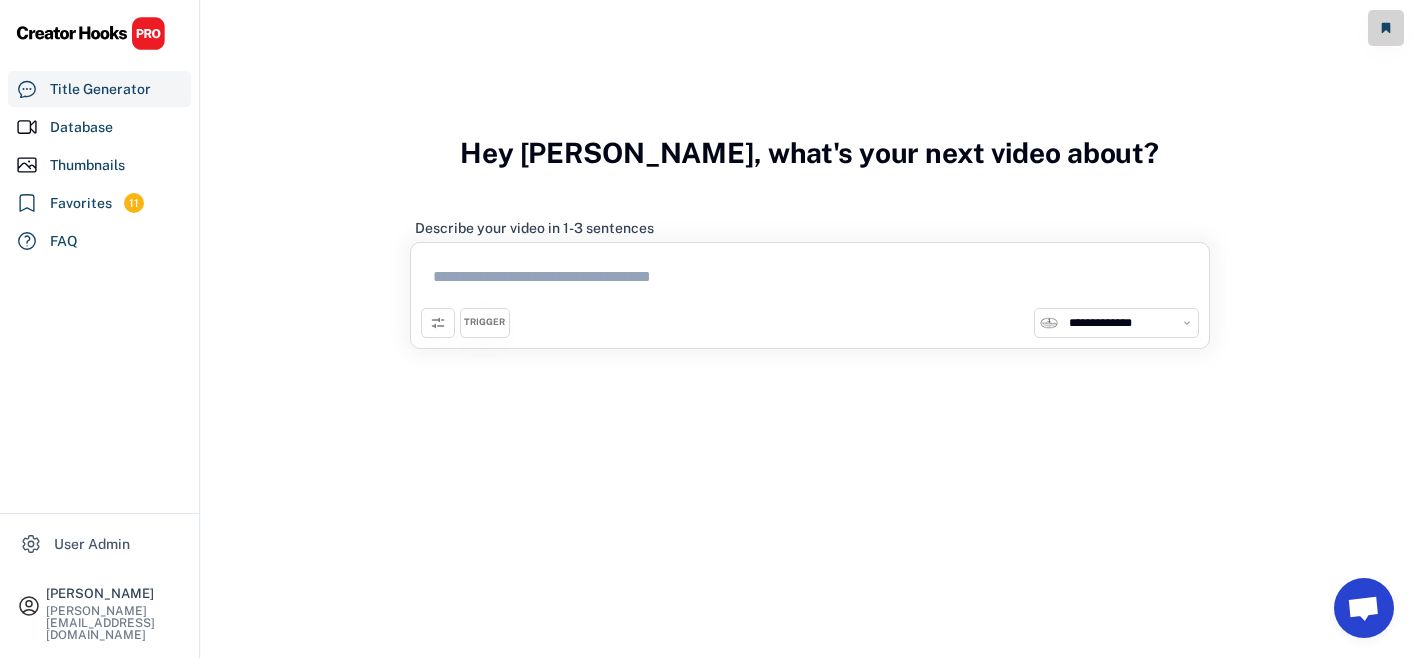 click on "TRIGGER" at bounding box center [484, 322] 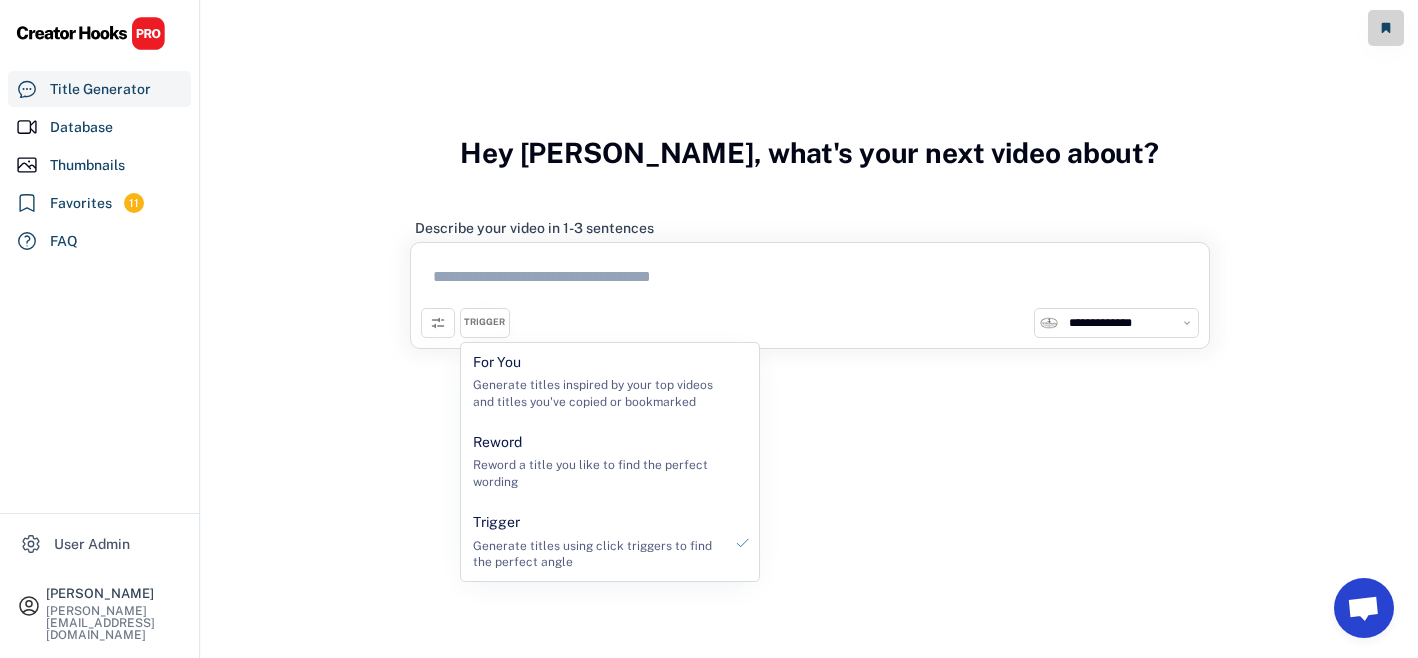 click on "**********" at bounding box center (809, 274) 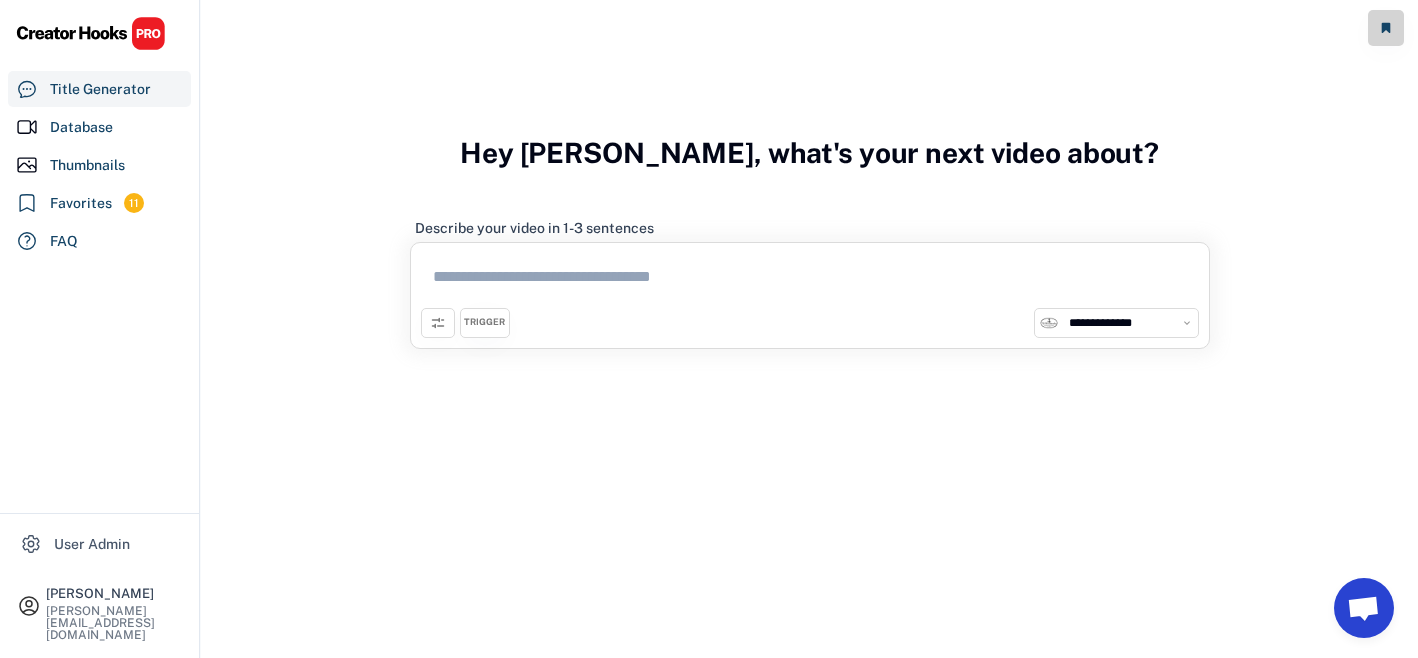 click at bounding box center (810, 280) 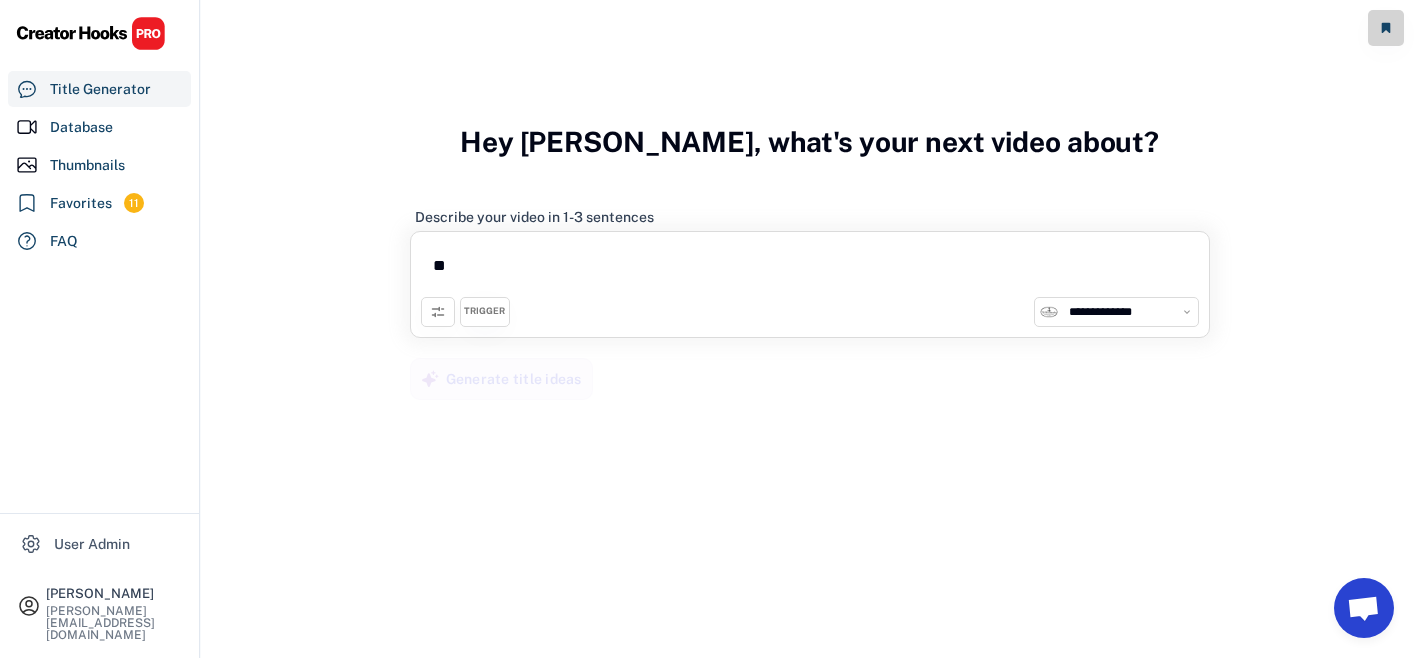 scroll, scrollTop: 98, scrollLeft: 0, axis: vertical 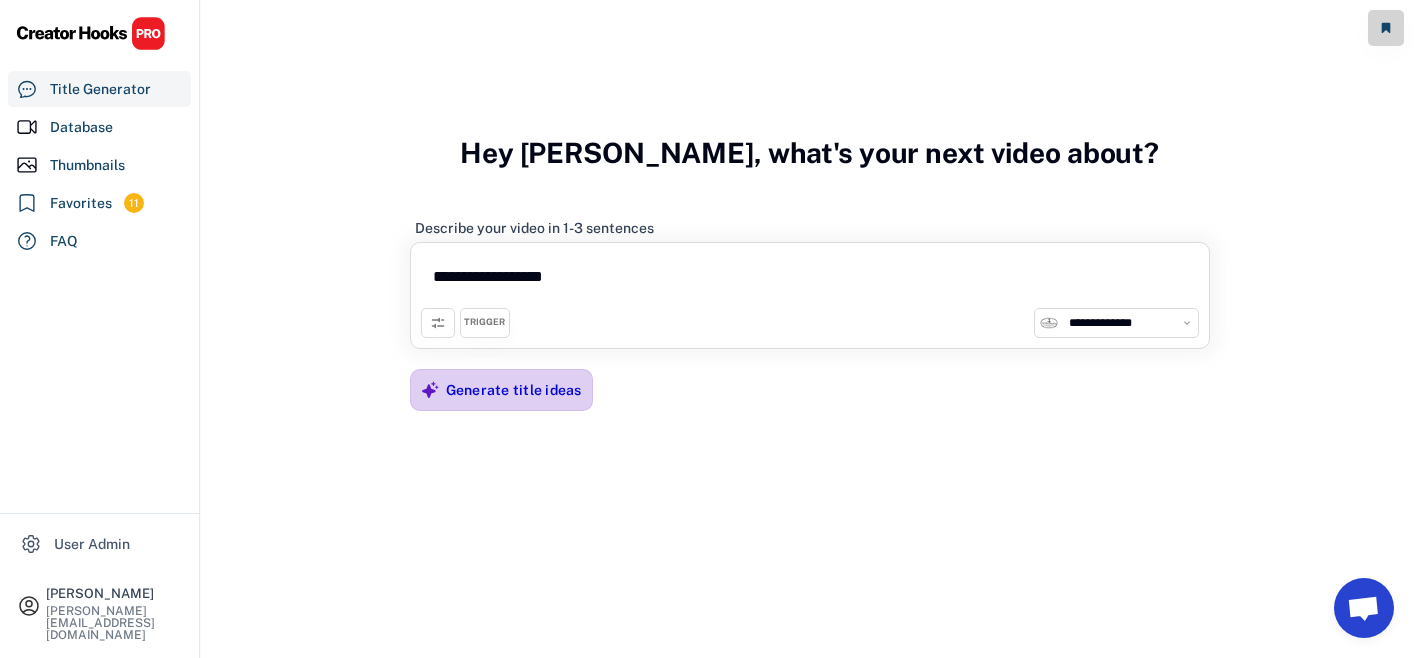 type on "**********" 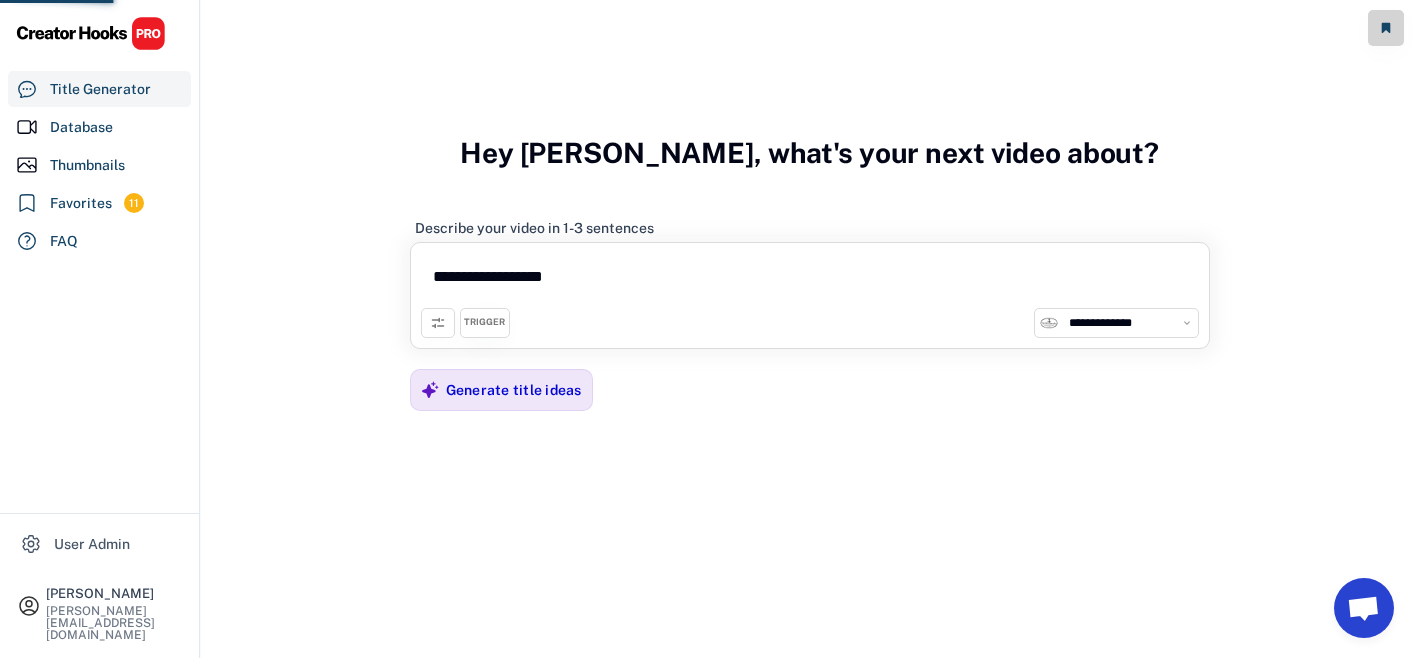 scroll, scrollTop: 109, scrollLeft: 0, axis: vertical 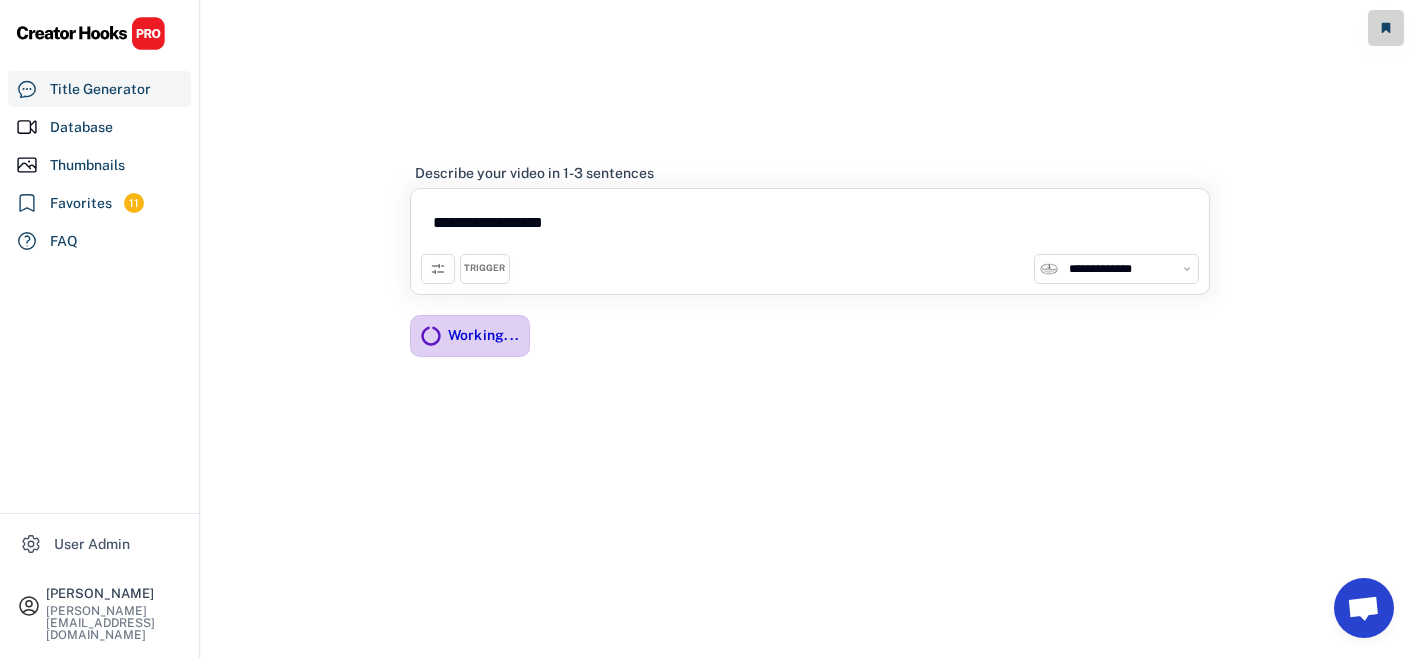 click on "Working..." at bounding box center (484, 335) 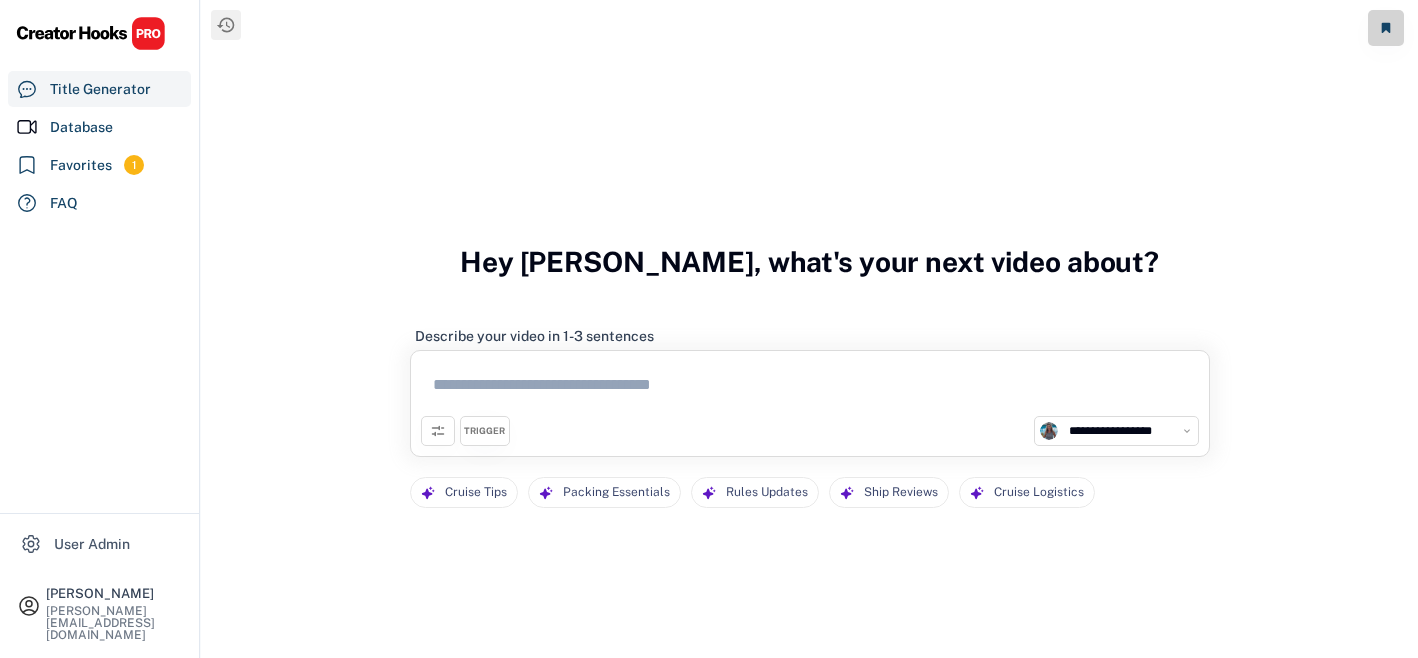 select on "**********" 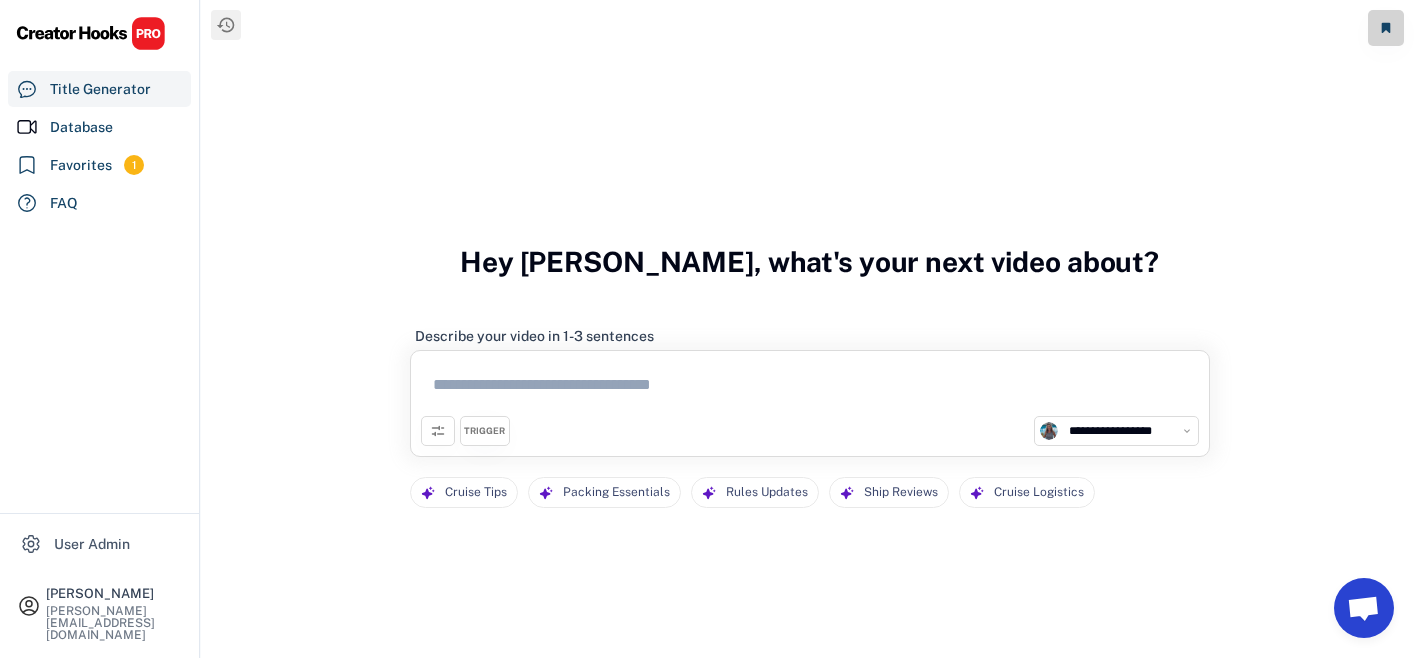 click at bounding box center (810, 388) 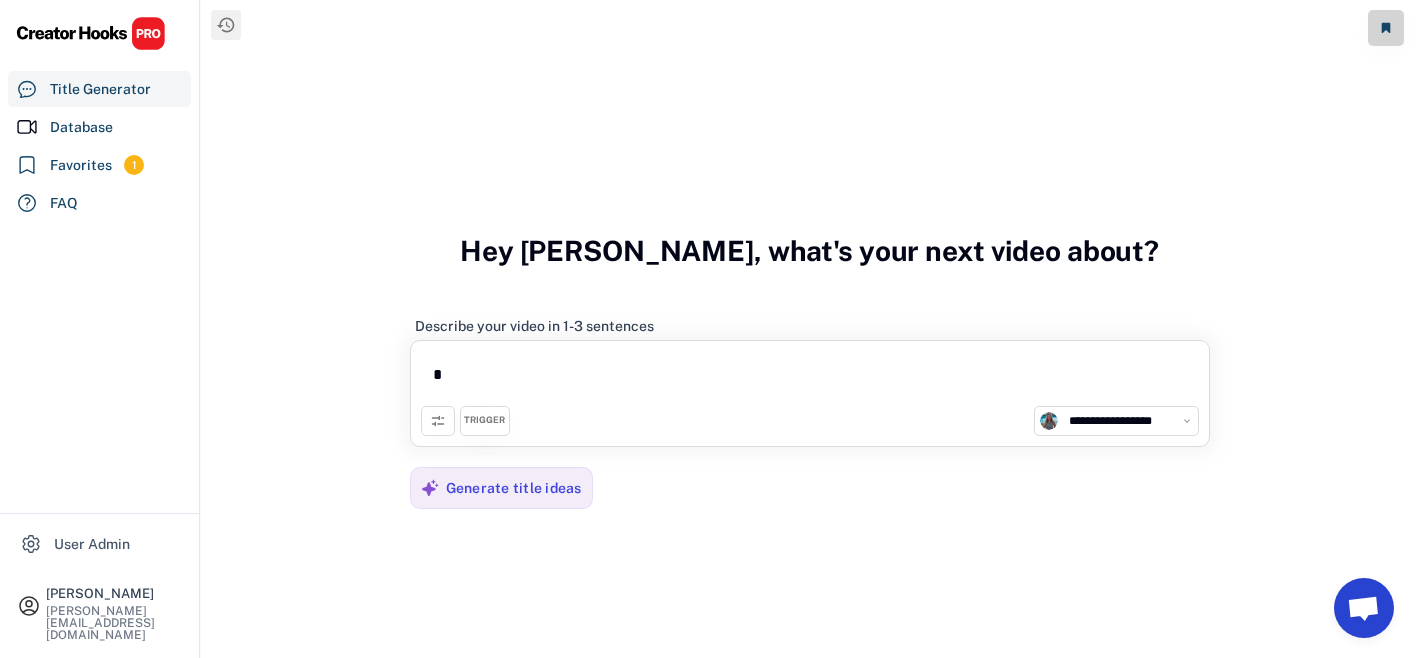 type 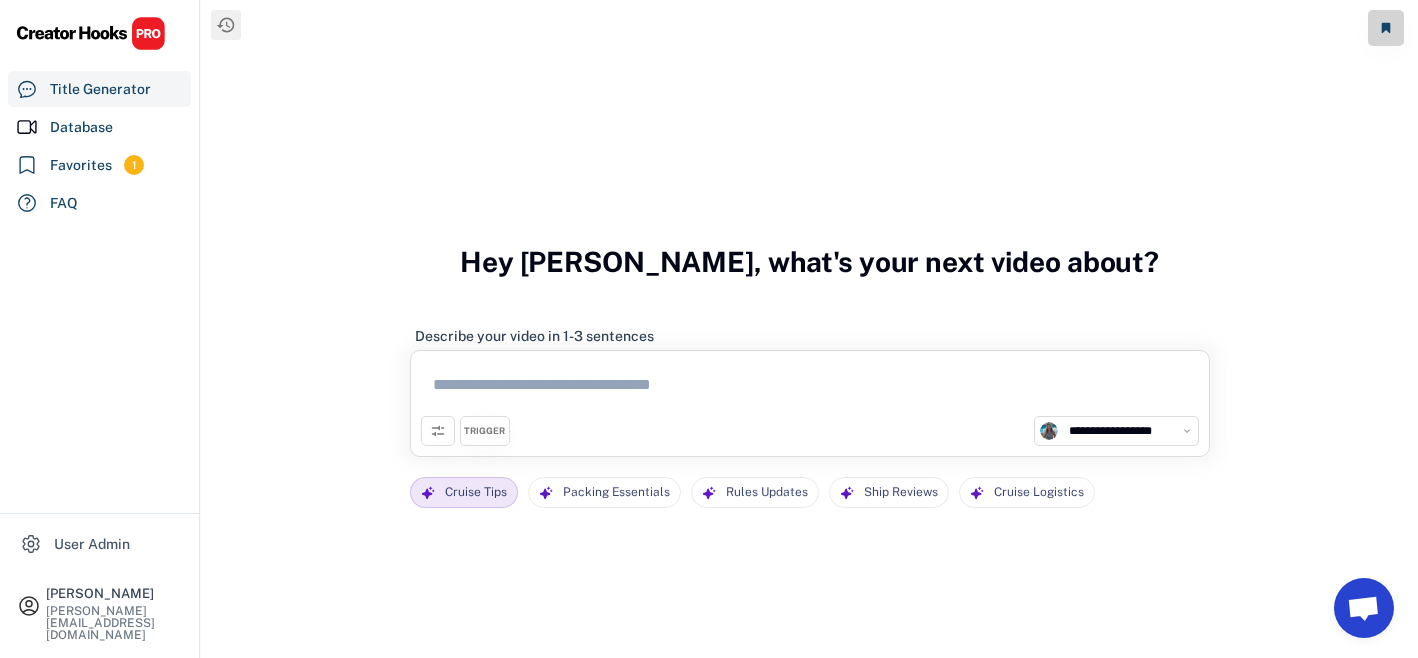 click on "Cruise Tips" at bounding box center (476, 492) 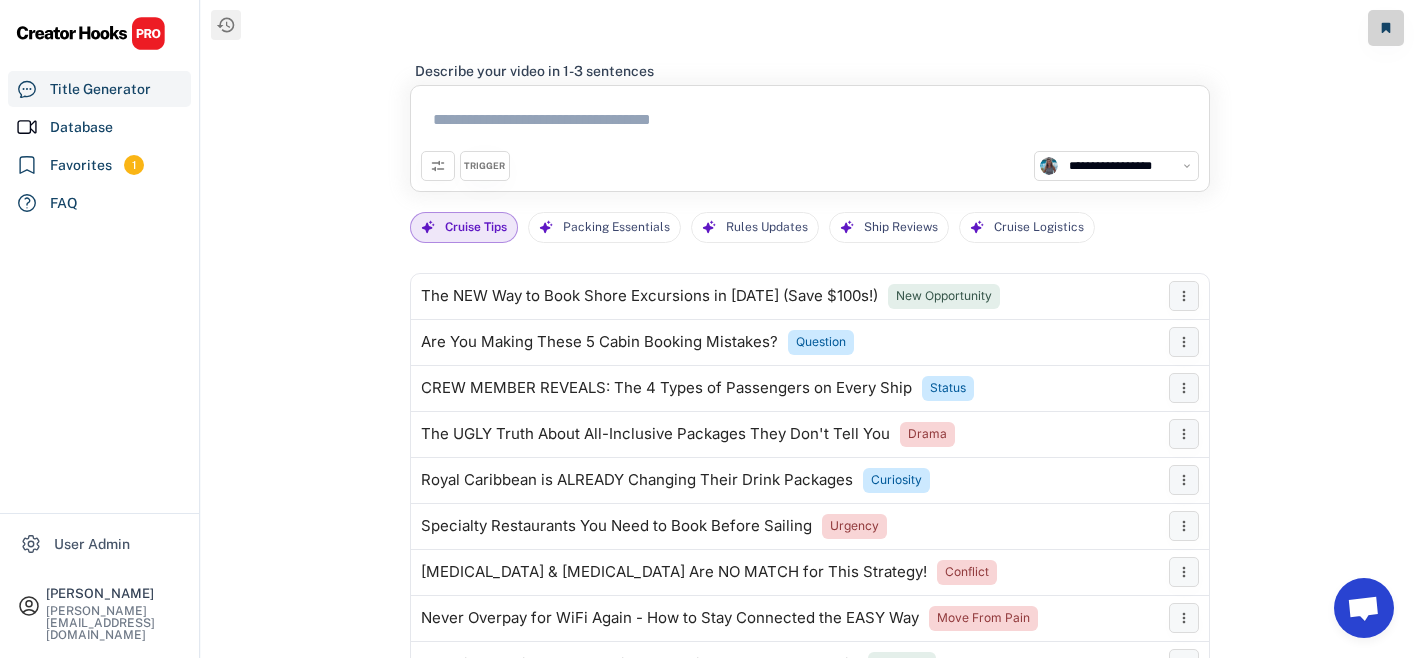select on "**********" 